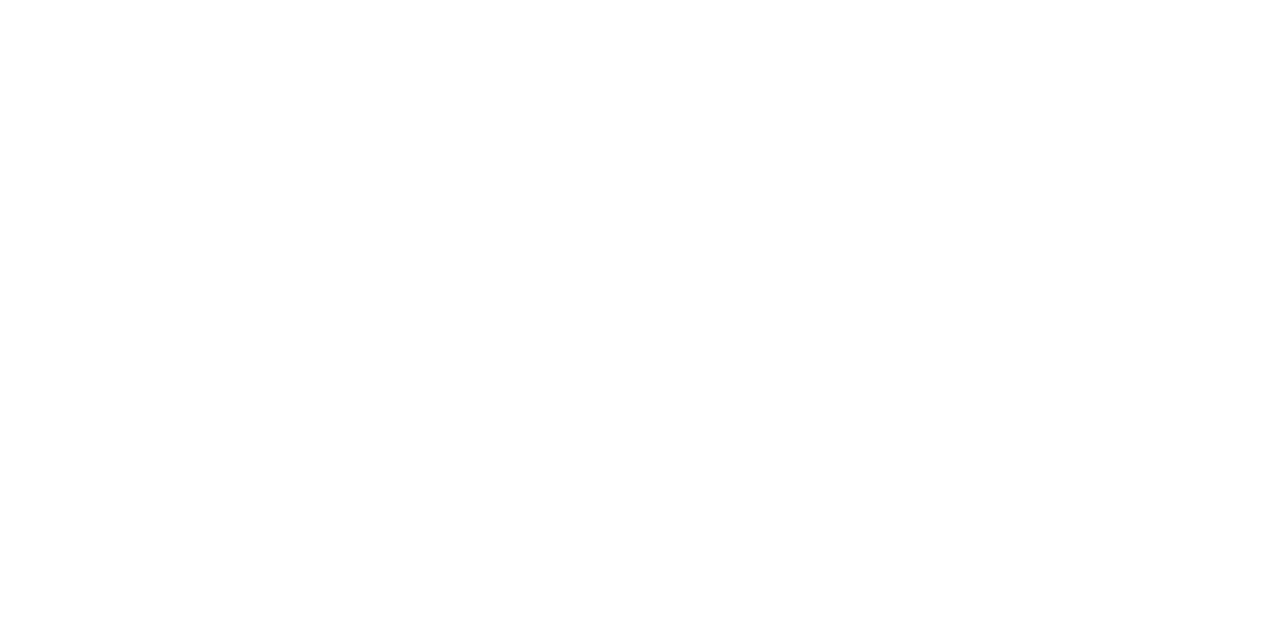 scroll, scrollTop: 0, scrollLeft: 0, axis: both 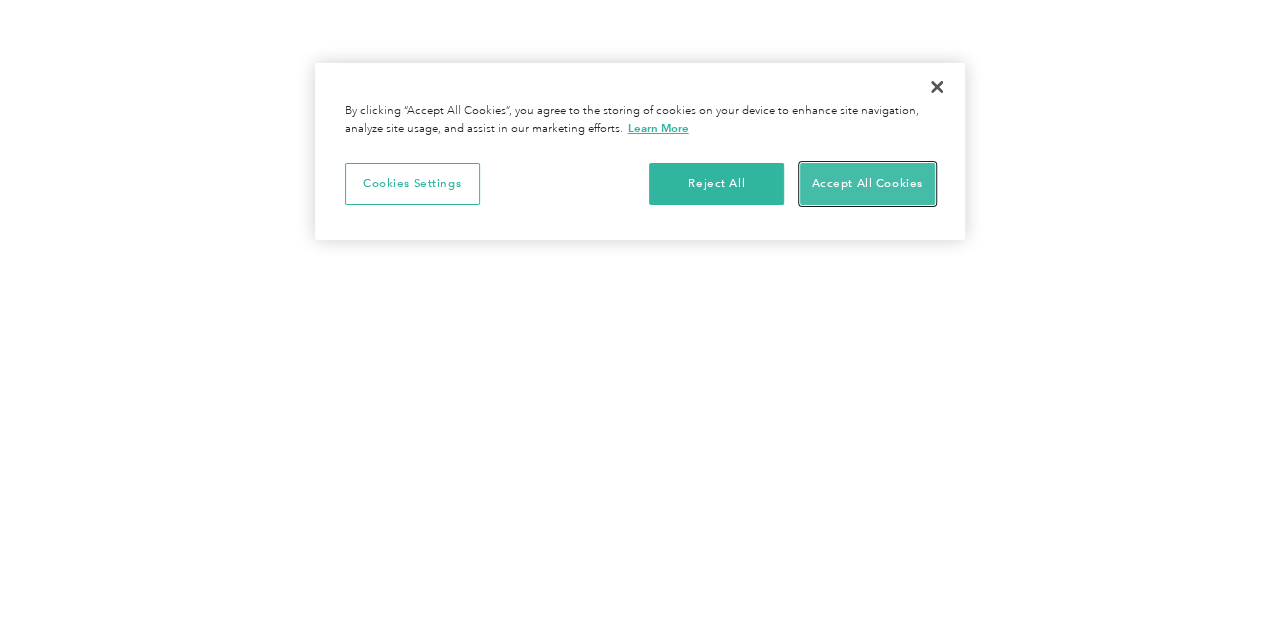 click on "Accept All Cookies" at bounding box center [867, 184] 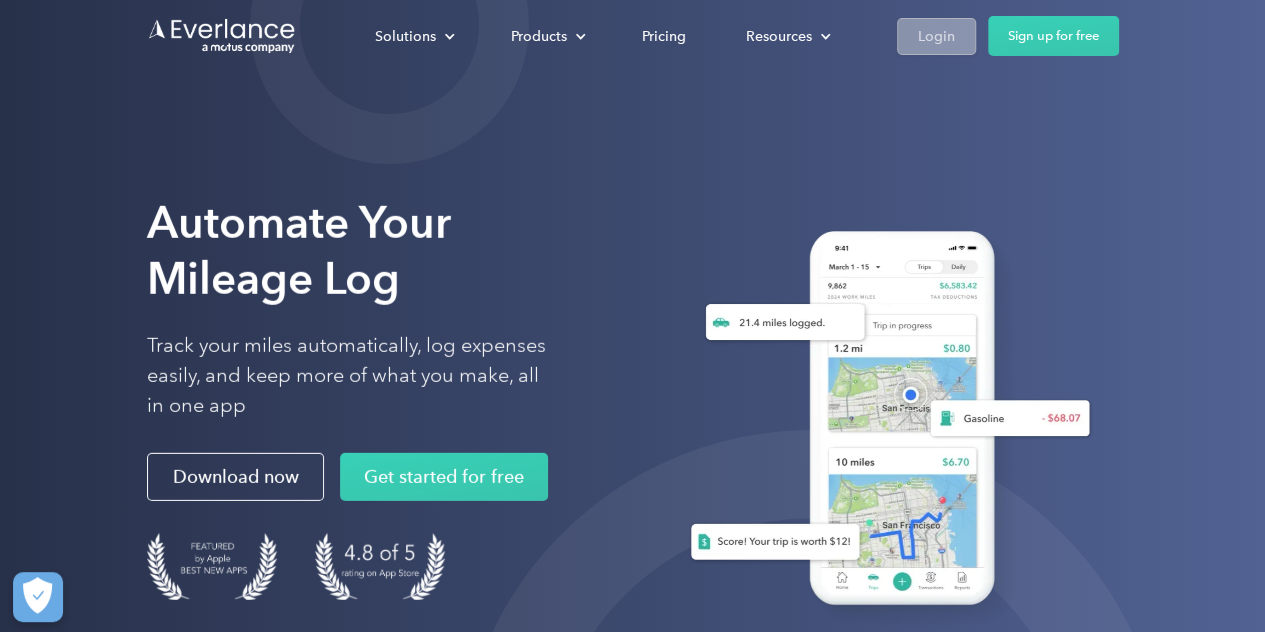click on "Login" at bounding box center [936, 36] 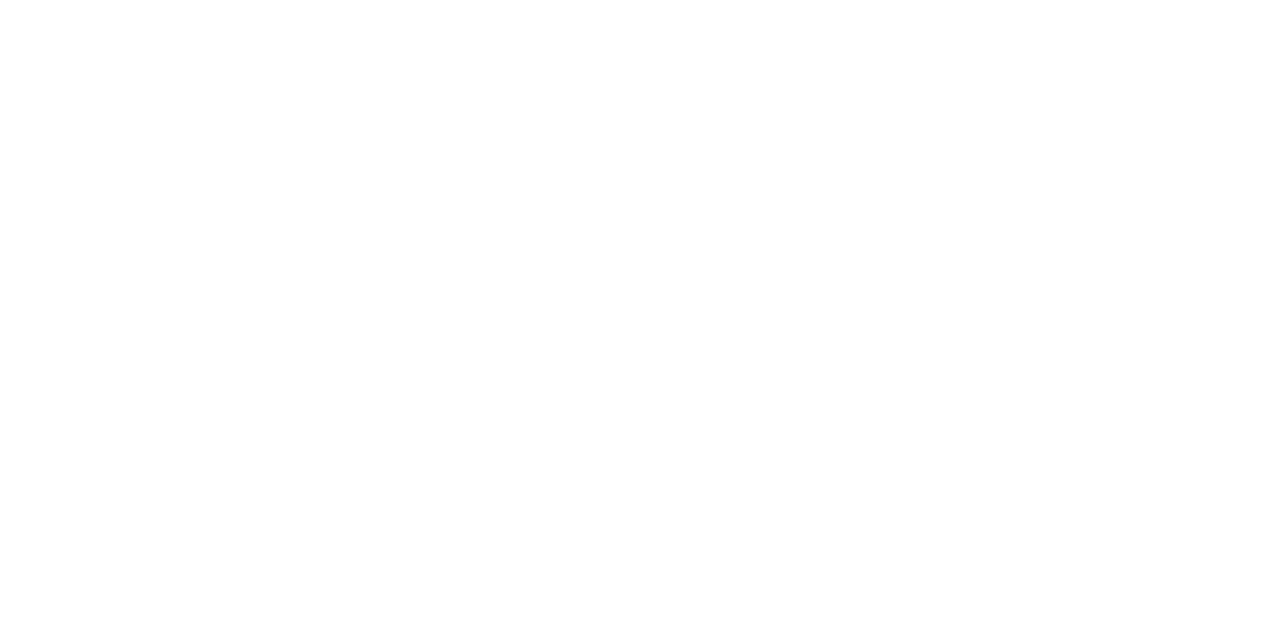 scroll, scrollTop: 0, scrollLeft: 0, axis: both 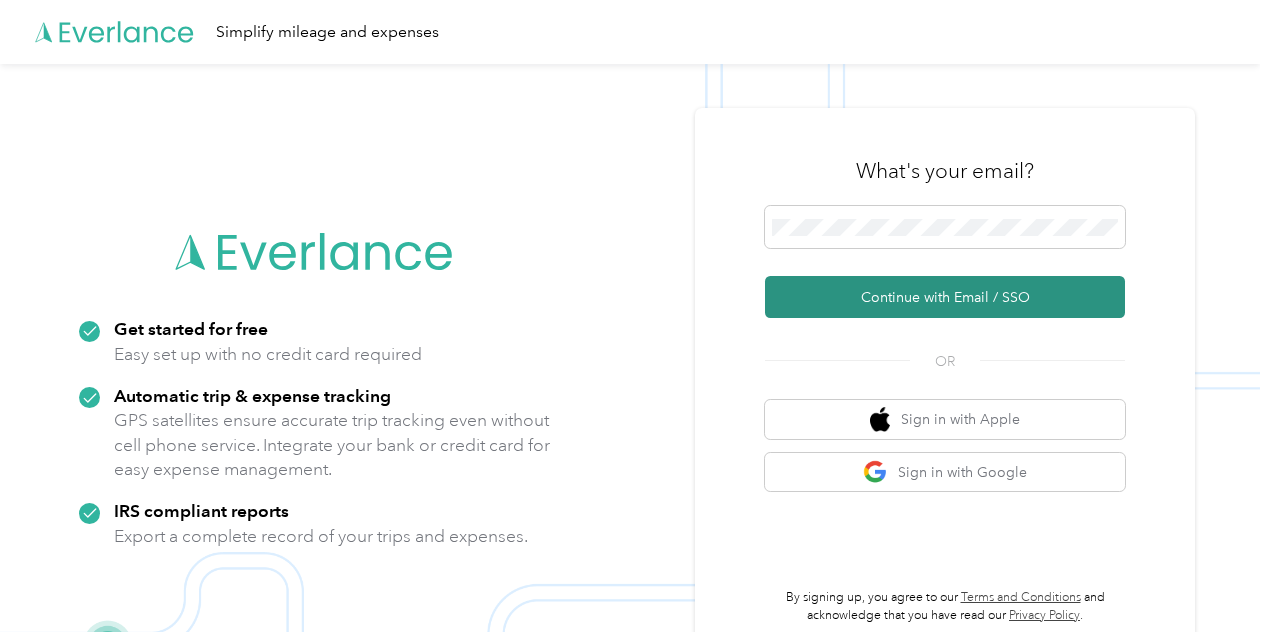 click on "Continue with Email / SSO" at bounding box center (945, 297) 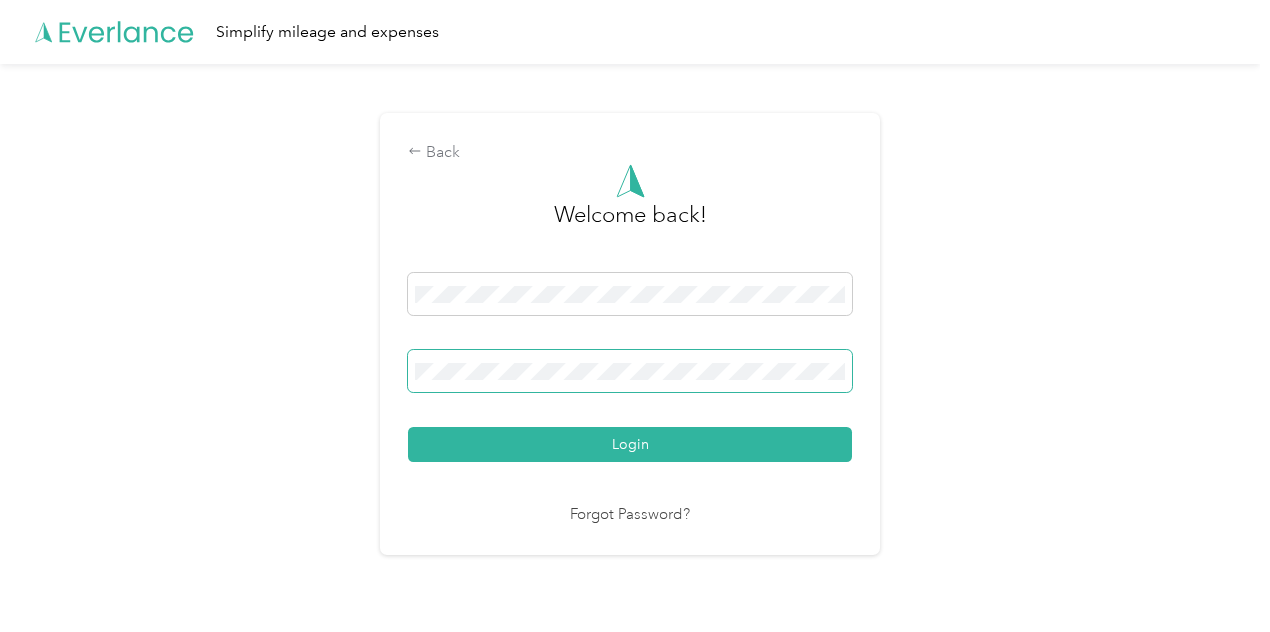 click at bounding box center [630, 371] 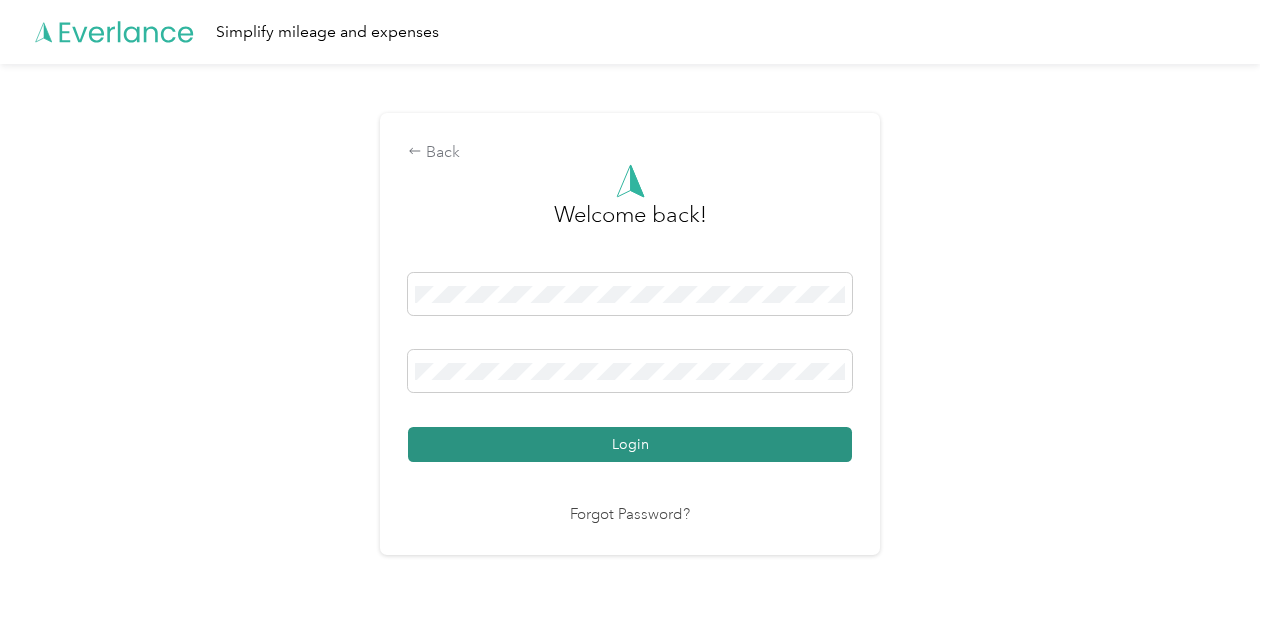click on "Login" at bounding box center [630, 444] 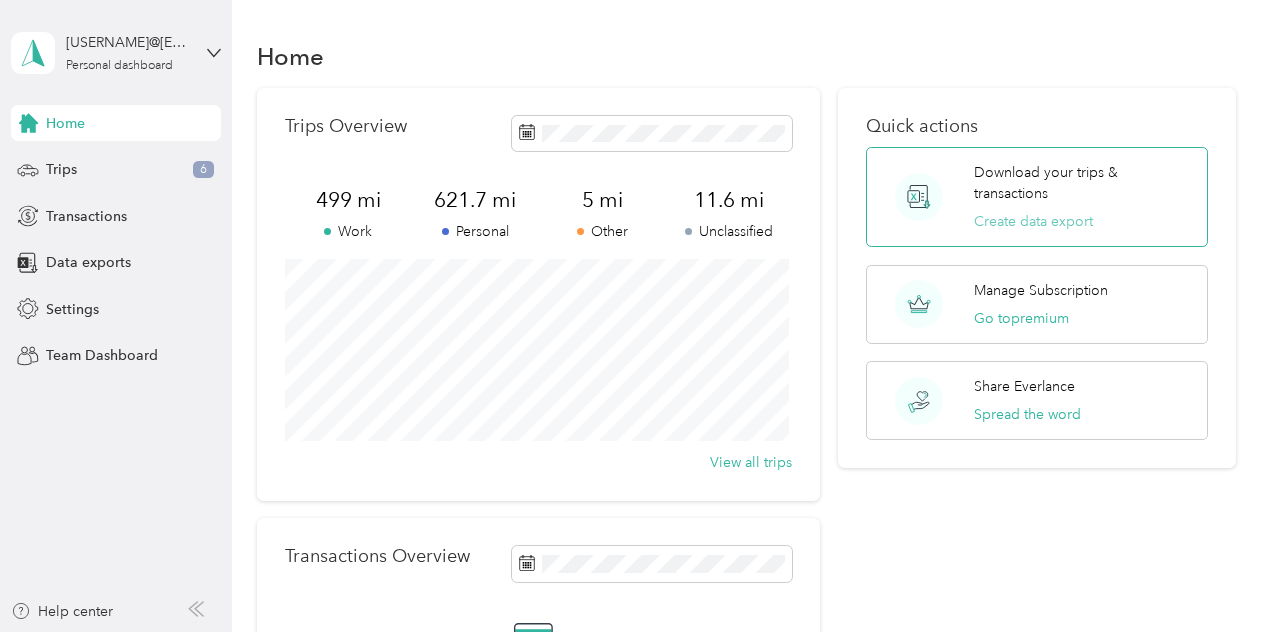 click on "Create data export" at bounding box center [1033, 221] 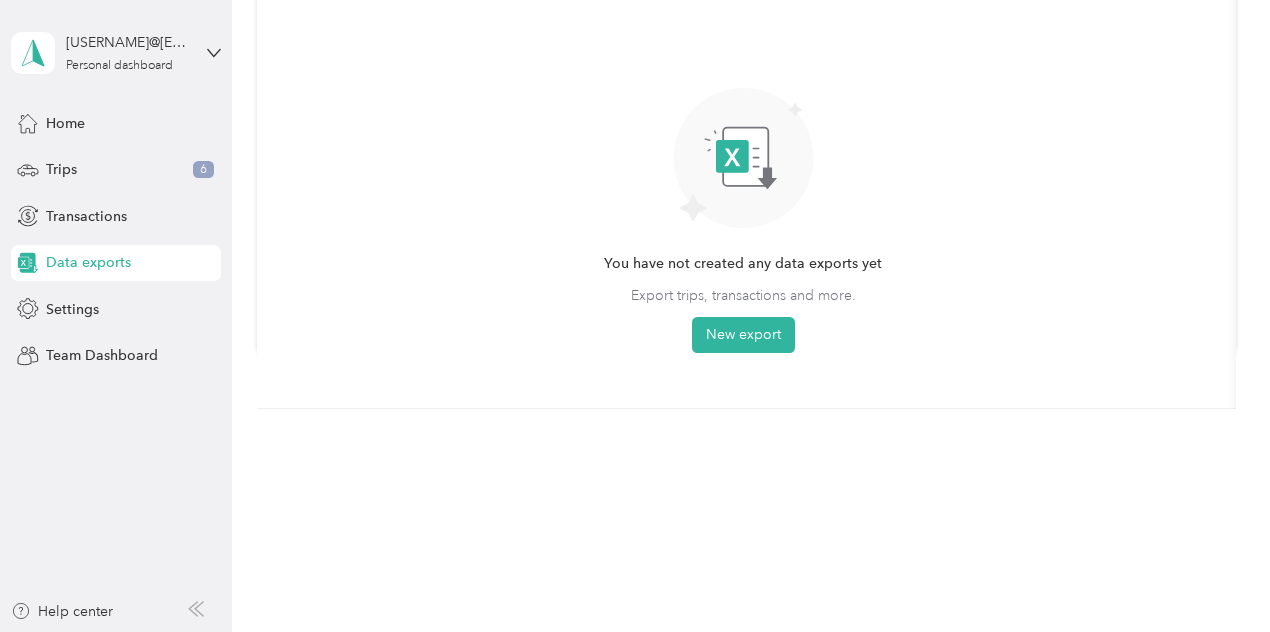 scroll, scrollTop: 0, scrollLeft: 0, axis: both 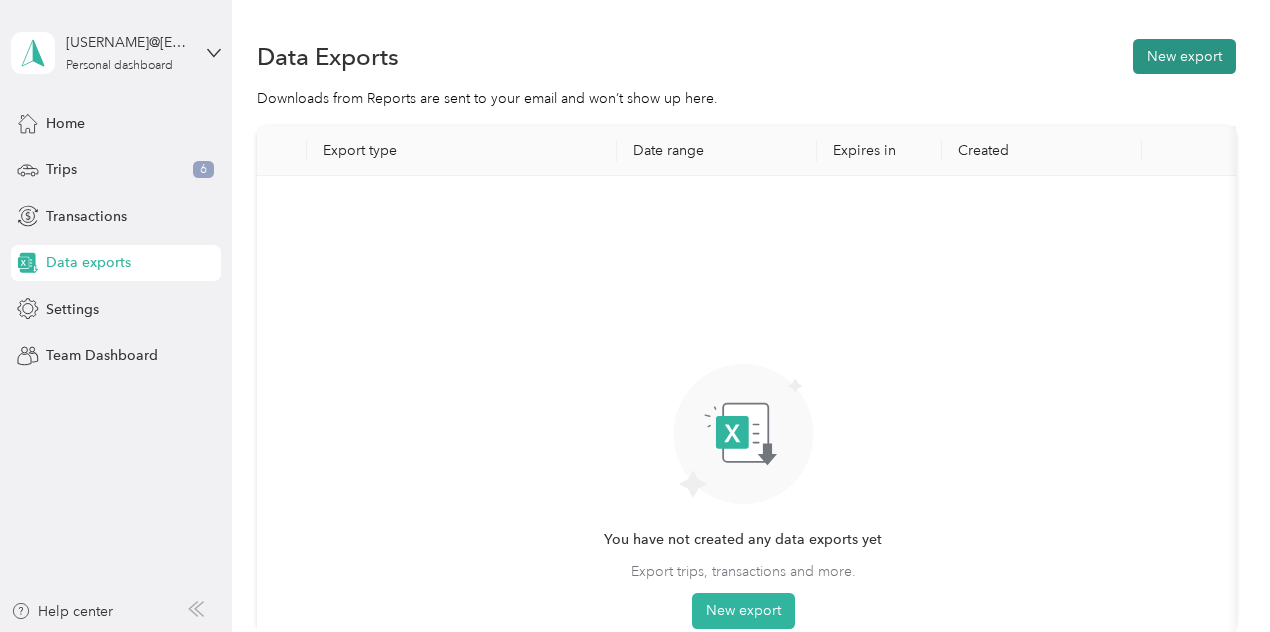click on "New export" at bounding box center [1184, 56] 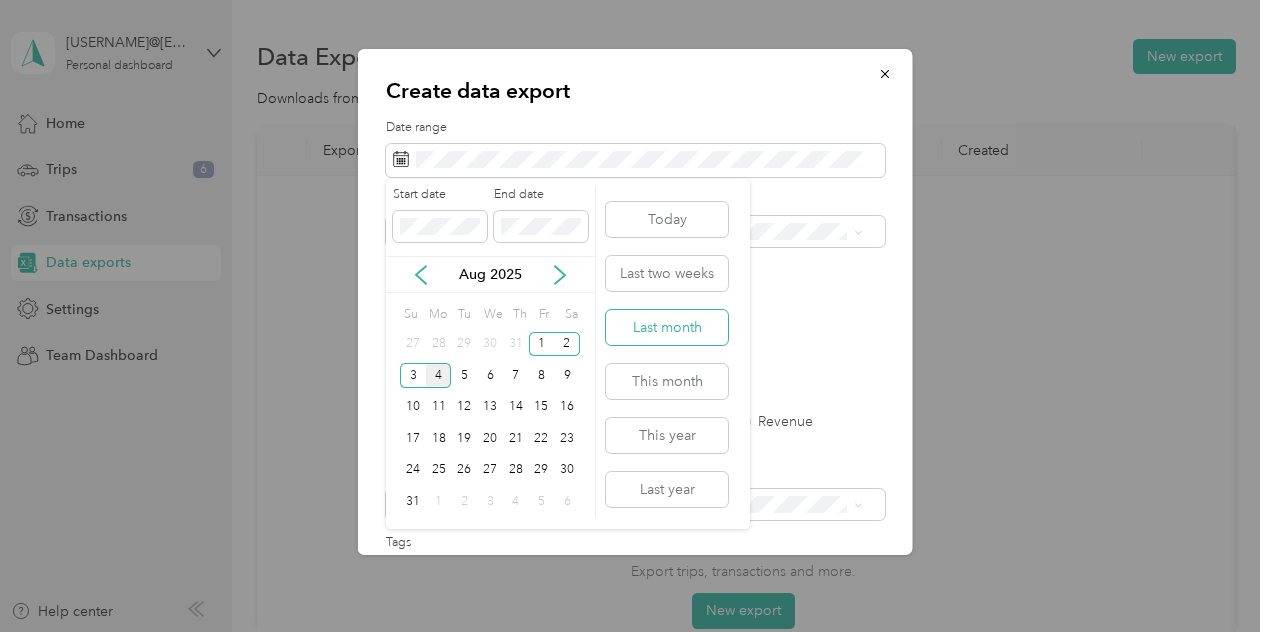 click on "Last month" at bounding box center [667, 327] 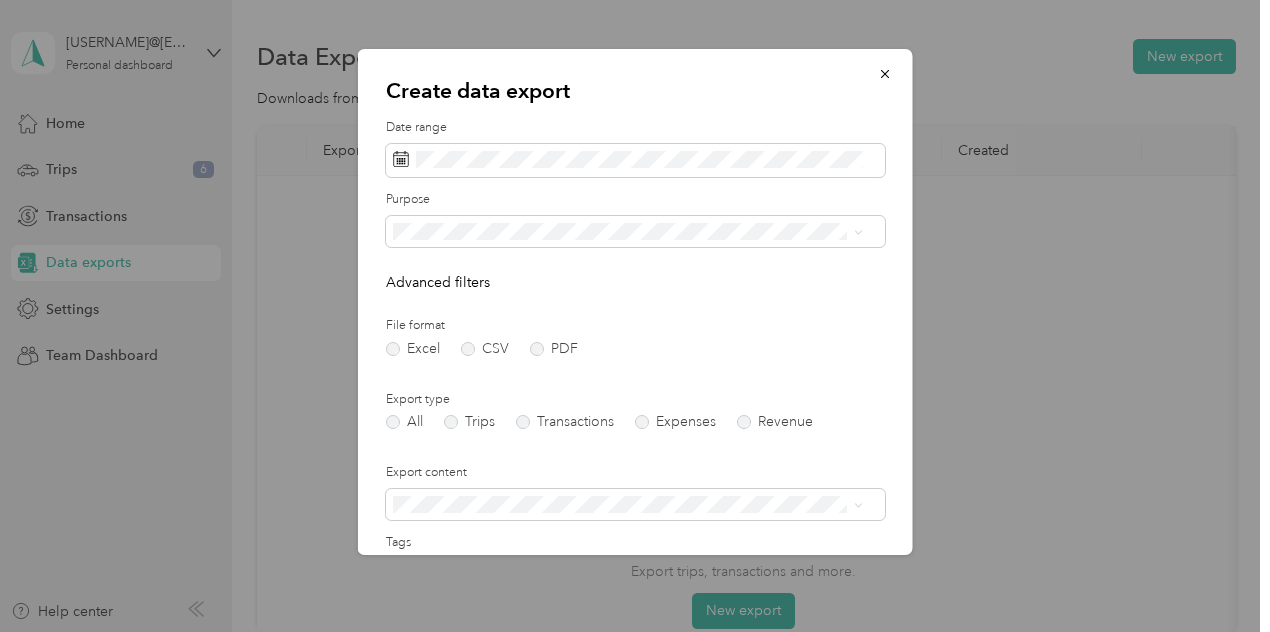 scroll, scrollTop: 200, scrollLeft: 0, axis: vertical 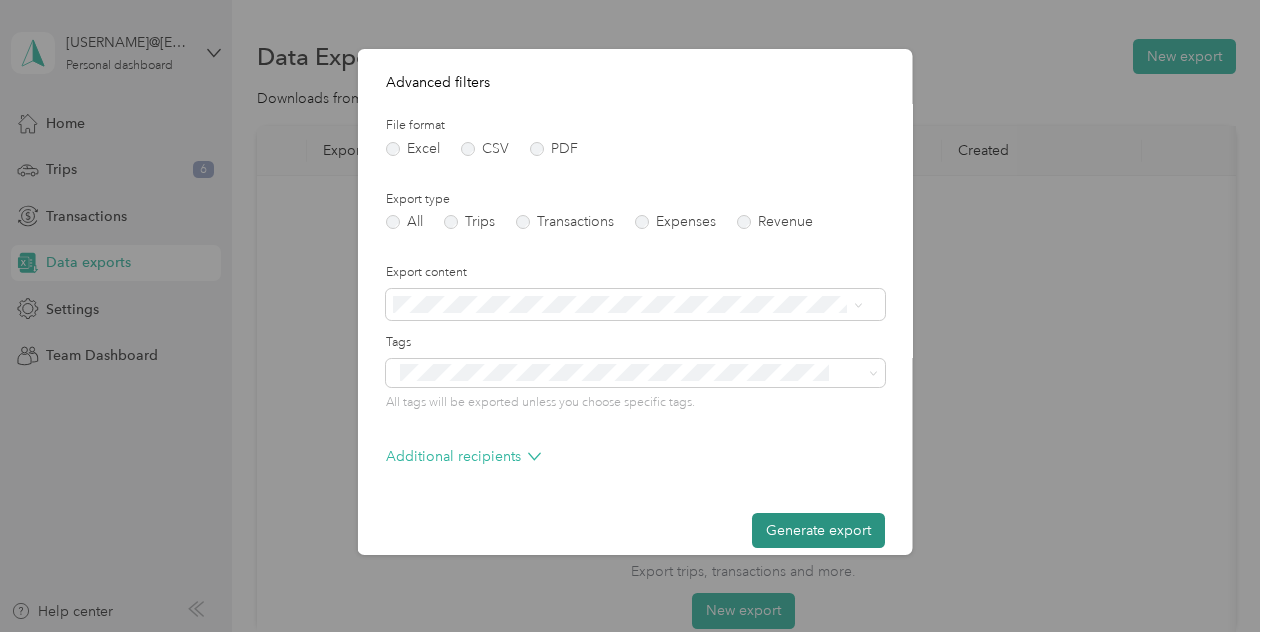 click on "Generate export" at bounding box center [818, 530] 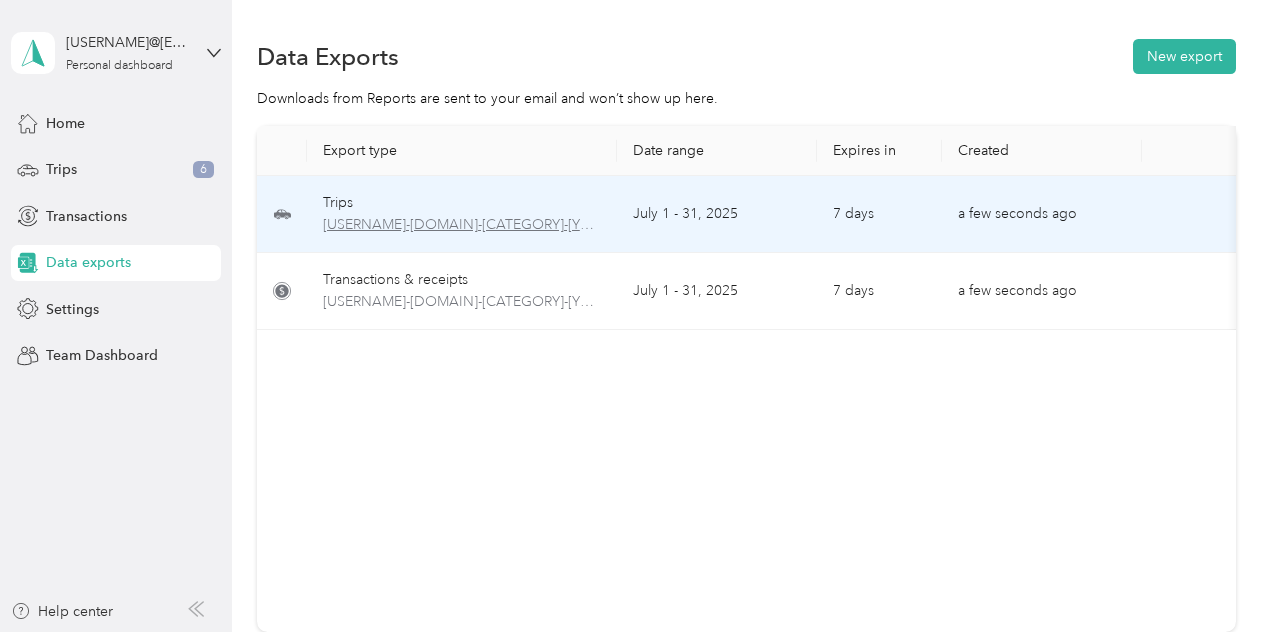 click on "[USERNAME]-[DOMAIN]-[CATEGORY]-[YYYY]-[MM]-[DD]-[YYYY]-[MM]-[DD].xlsx" at bounding box center [462, 225] 